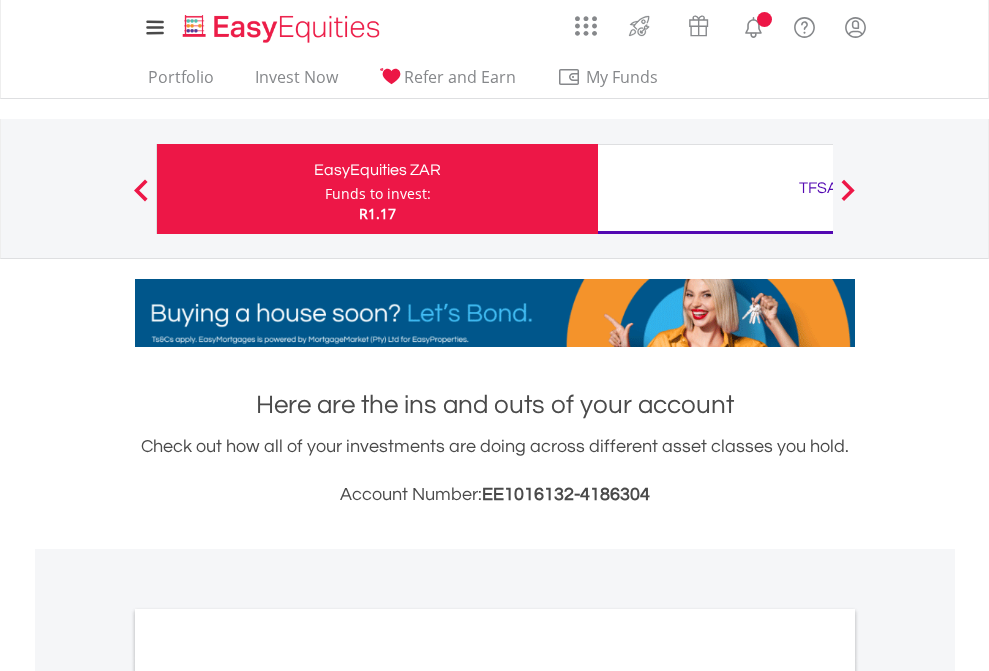 scroll, scrollTop: 0, scrollLeft: 0, axis: both 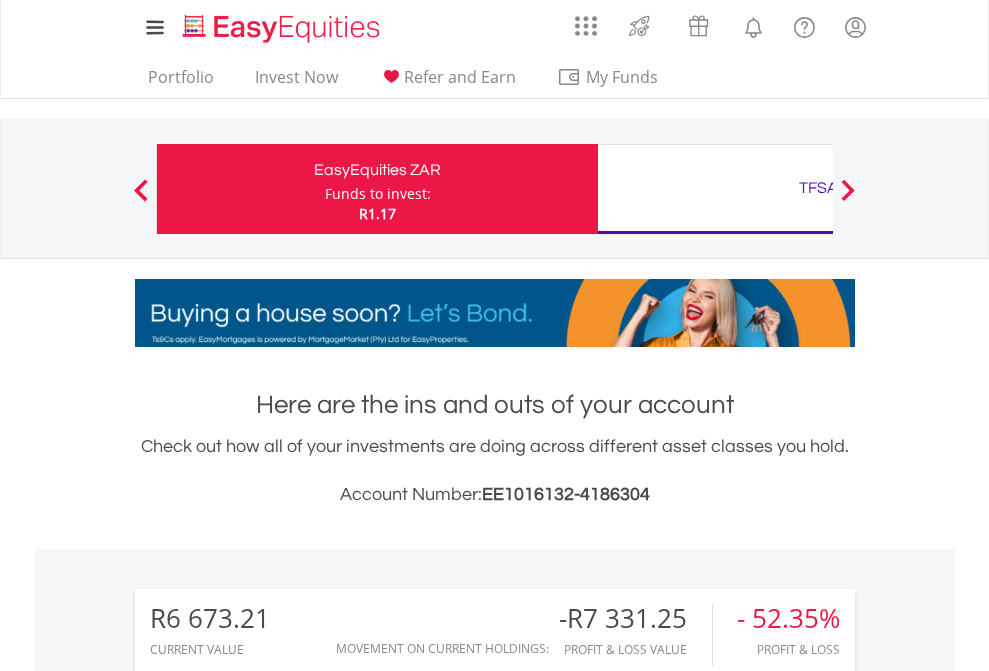 click on "Funds to invest:" at bounding box center [378, 194] 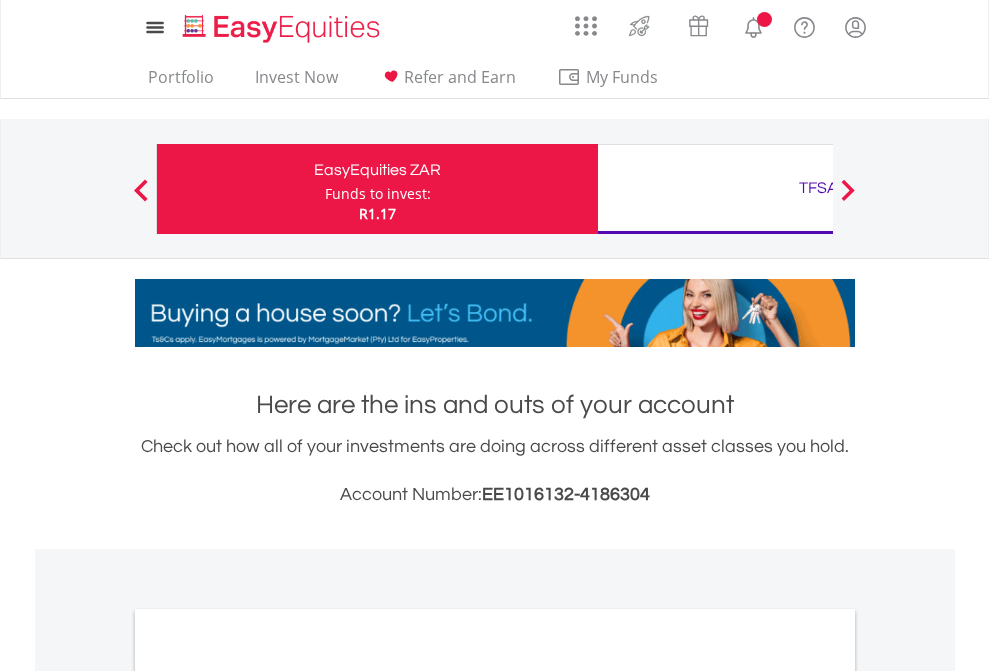 scroll, scrollTop: 0, scrollLeft: 0, axis: both 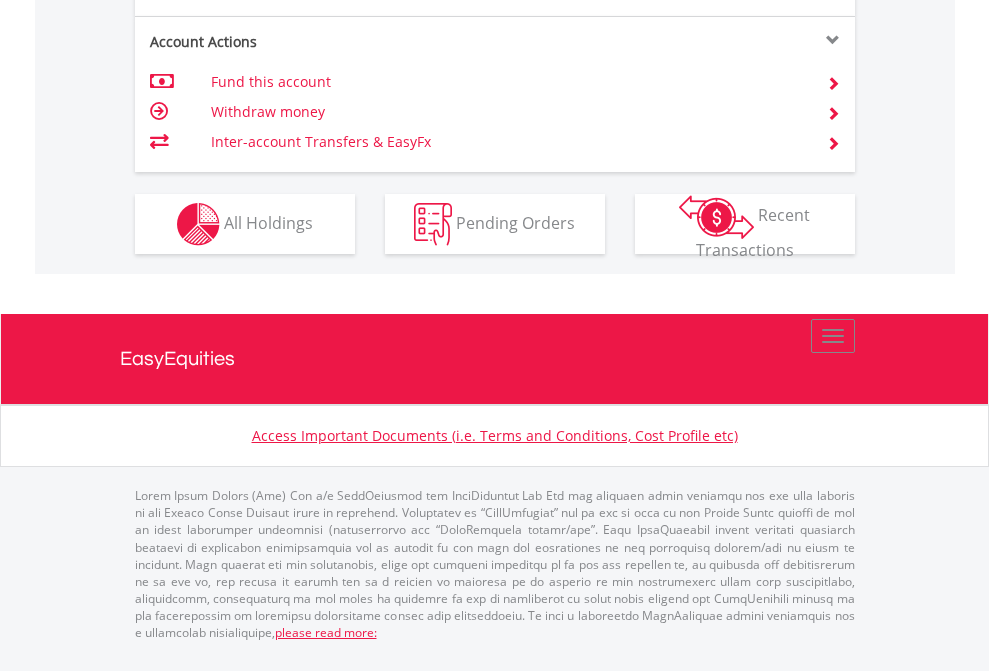 click on "Investment types" at bounding box center [706, -337] 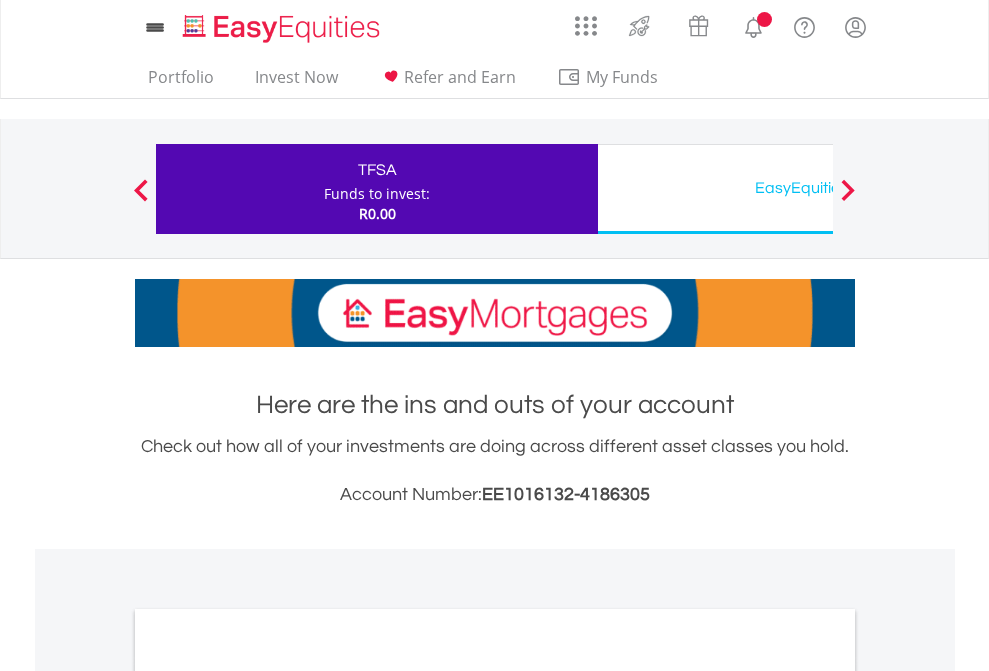 scroll, scrollTop: 0, scrollLeft: 0, axis: both 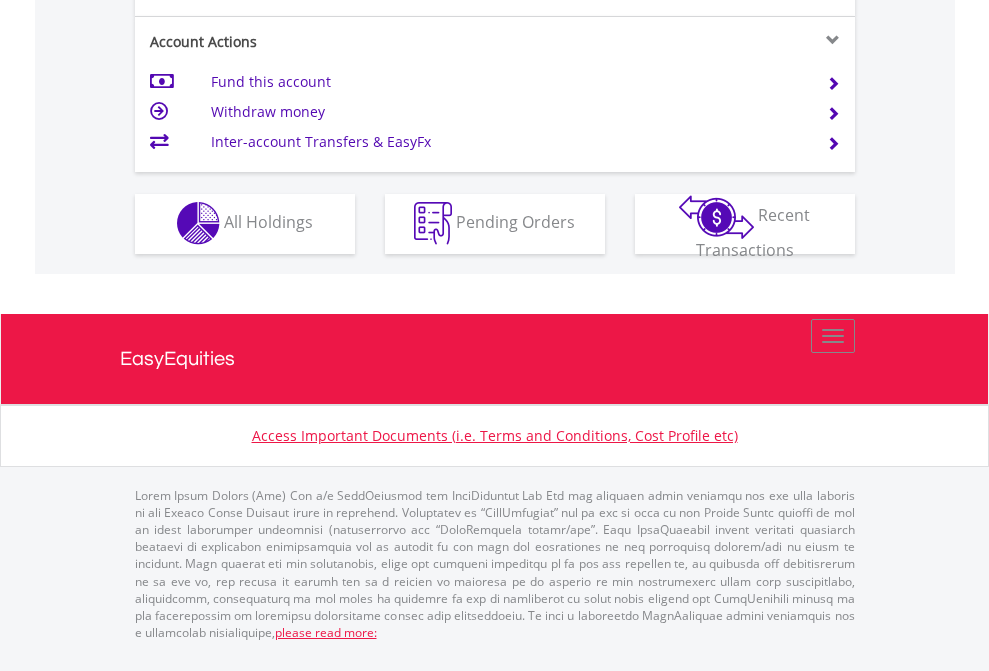 click on "Investment types" at bounding box center [706, -353] 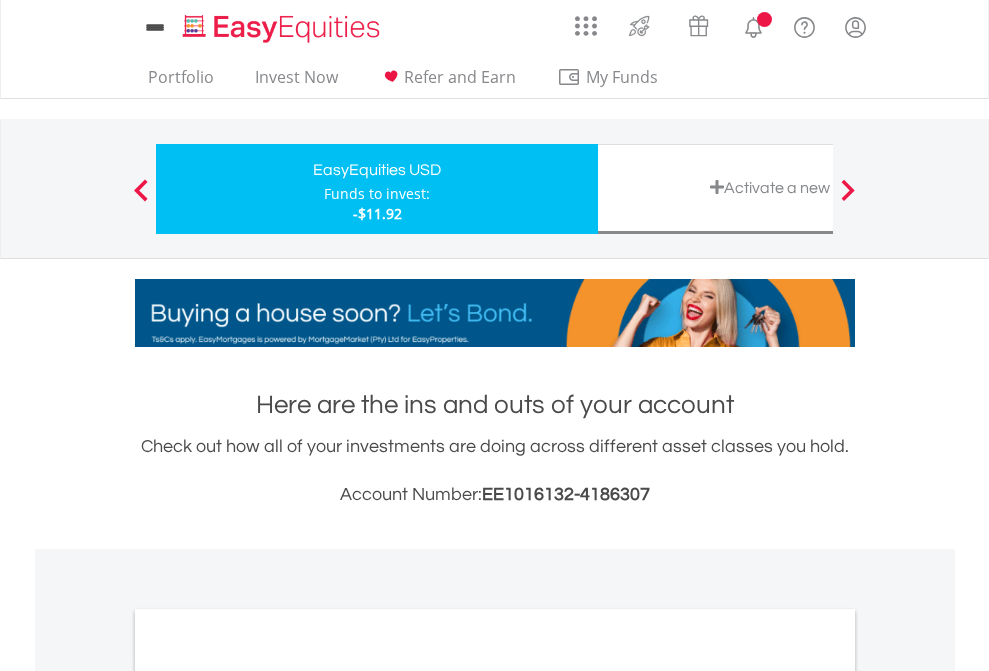 scroll, scrollTop: 0, scrollLeft: 0, axis: both 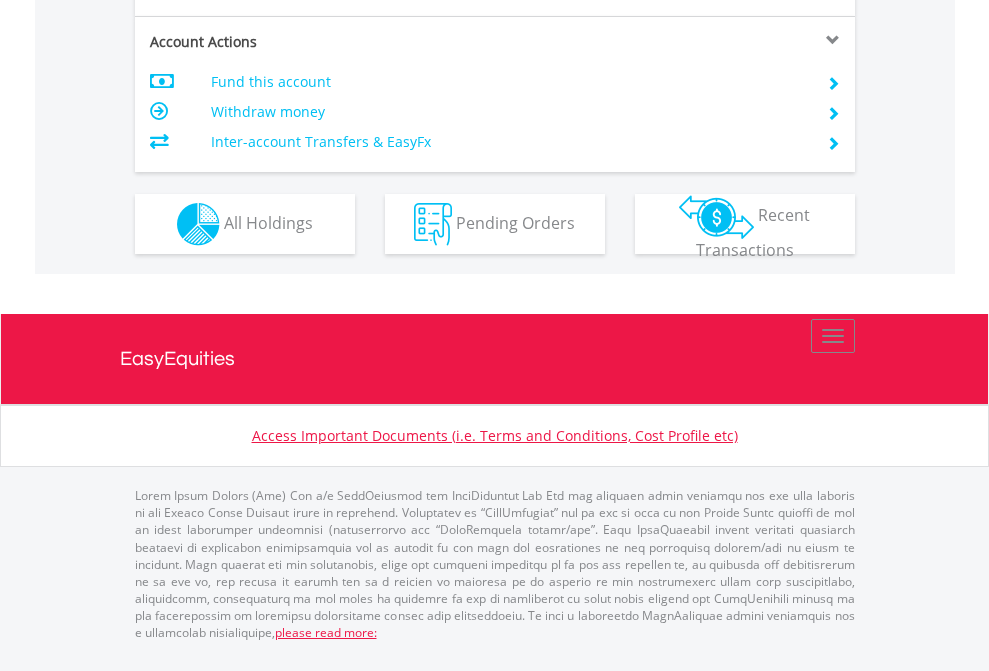 click on "Investment types" at bounding box center (706, -337) 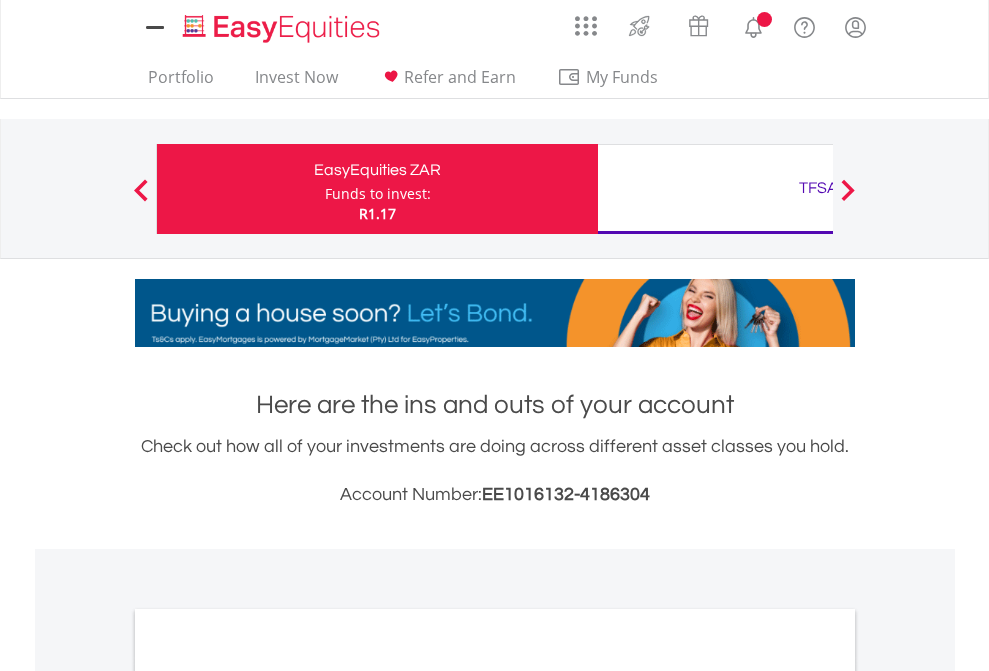 scroll, scrollTop: 0, scrollLeft: 0, axis: both 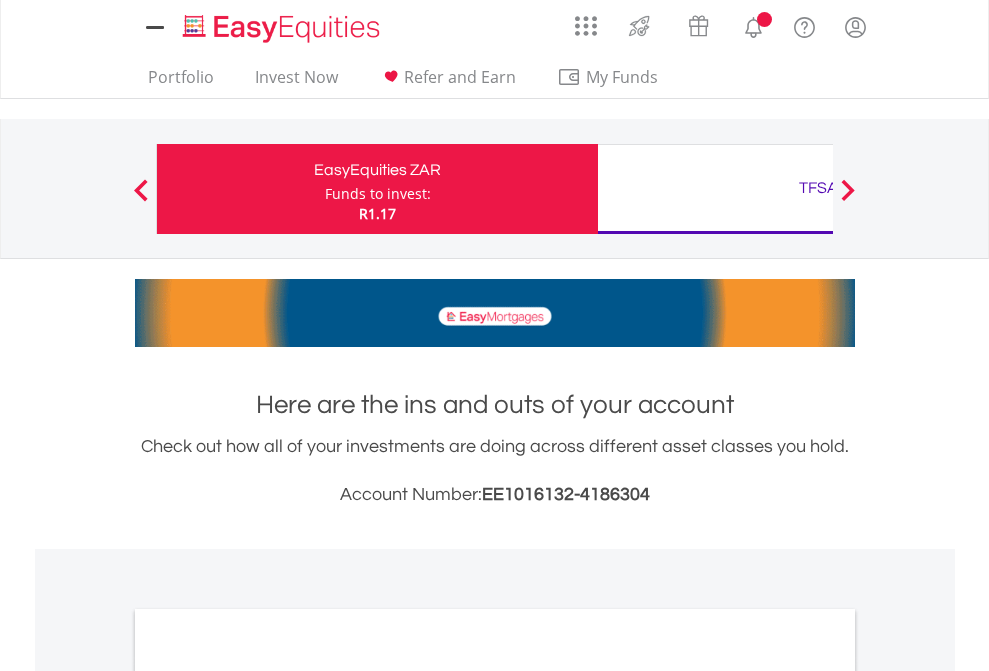 click on "All Holdings" at bounding box center (268, 1096) 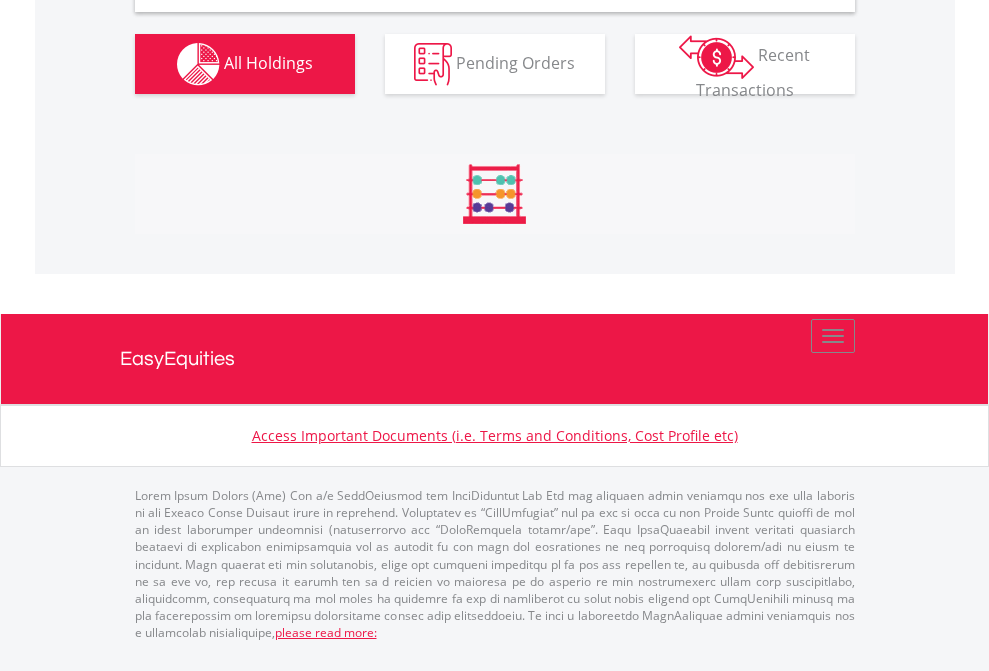 scroll, scrollTop: 1933, scrollLeft: 0, axis: vertical 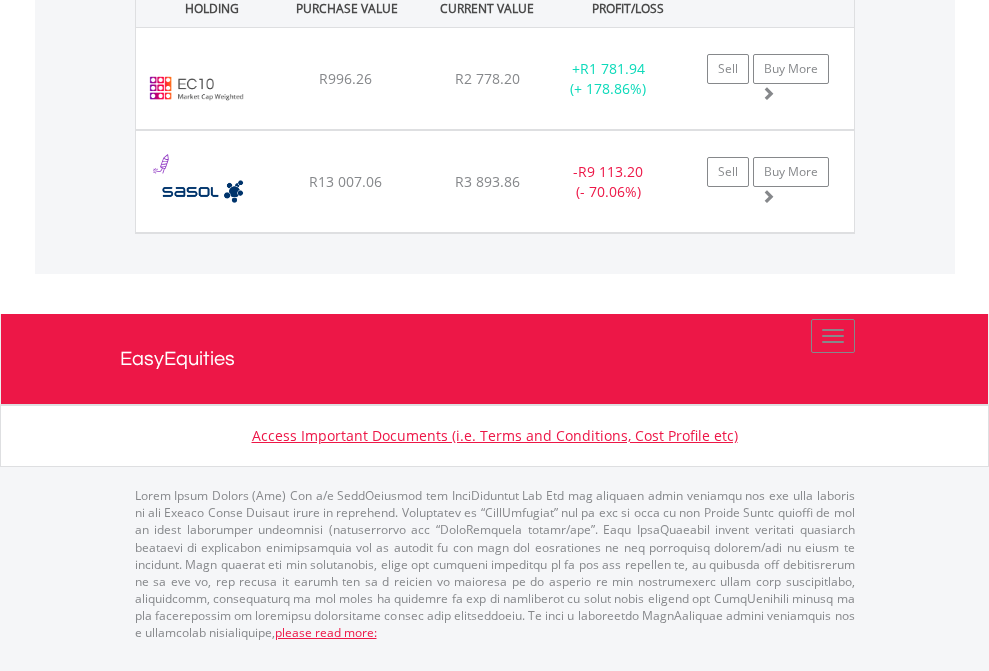 click on "TFSA" at bounding box center [818, -1071] 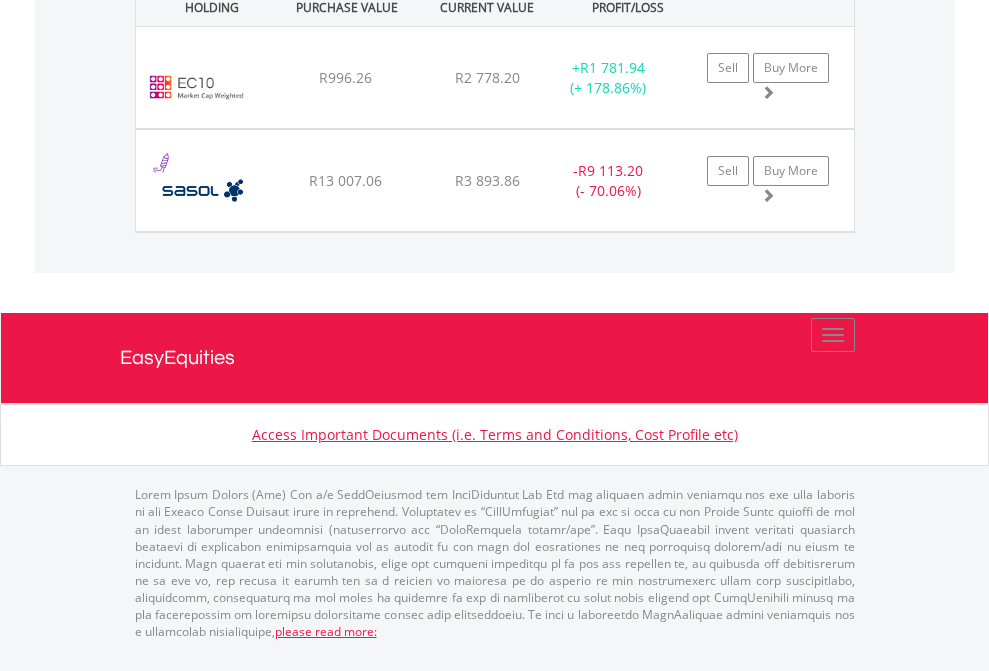 scroll, scrollTop: 144, scrollLeft: 0, axis: vertical 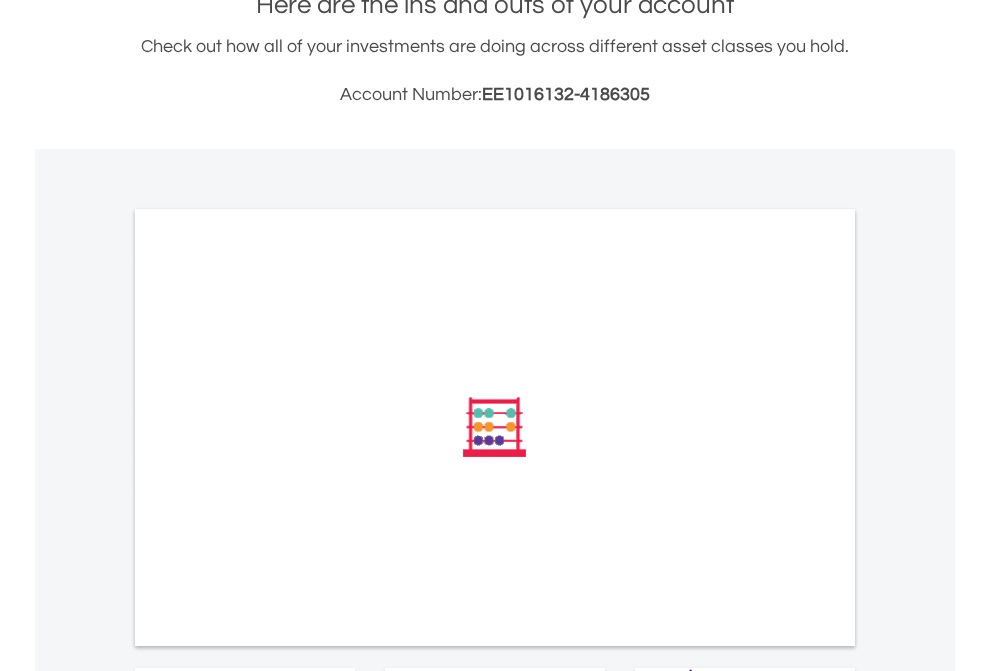 click on "All Holdings" at bounding box center (268, 696) 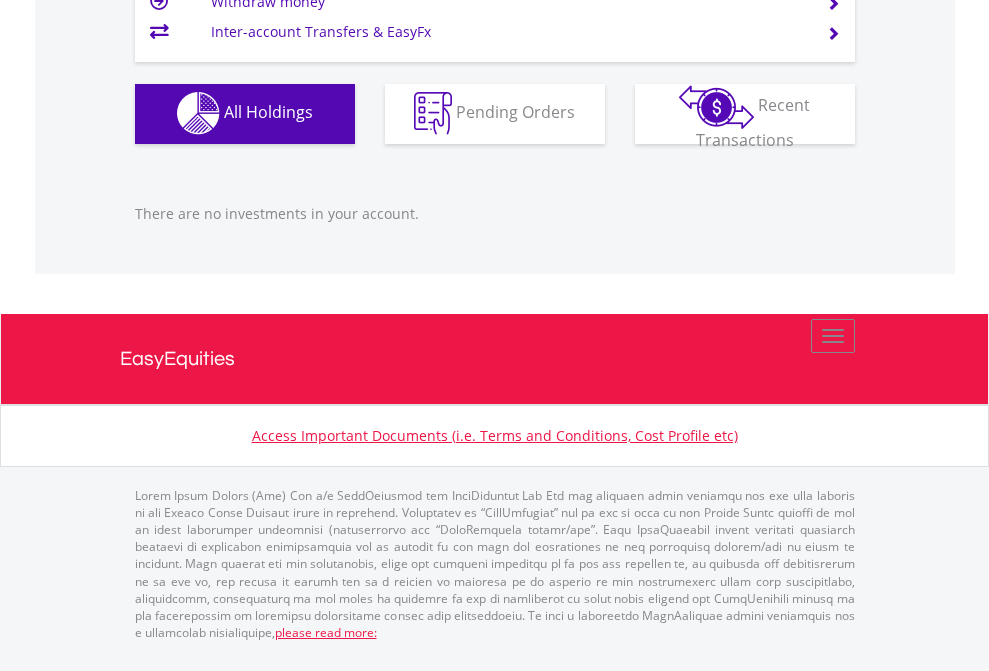 scroll, scrollTop: 1980, scrollLeft: 0, axis: vertical 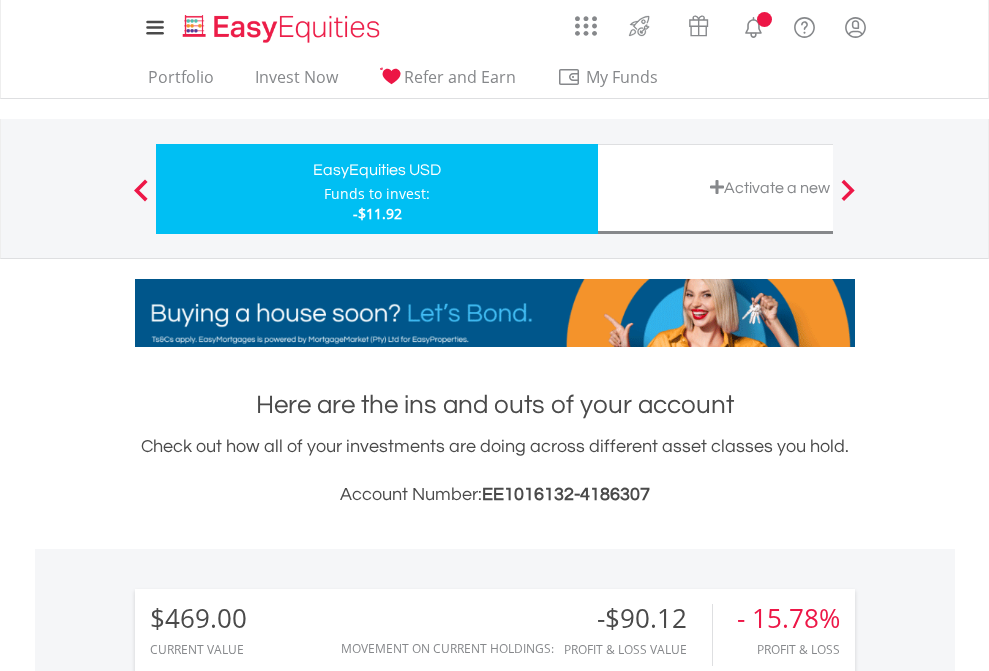 click on "All Holdings" at bounding box center [268, 1466] 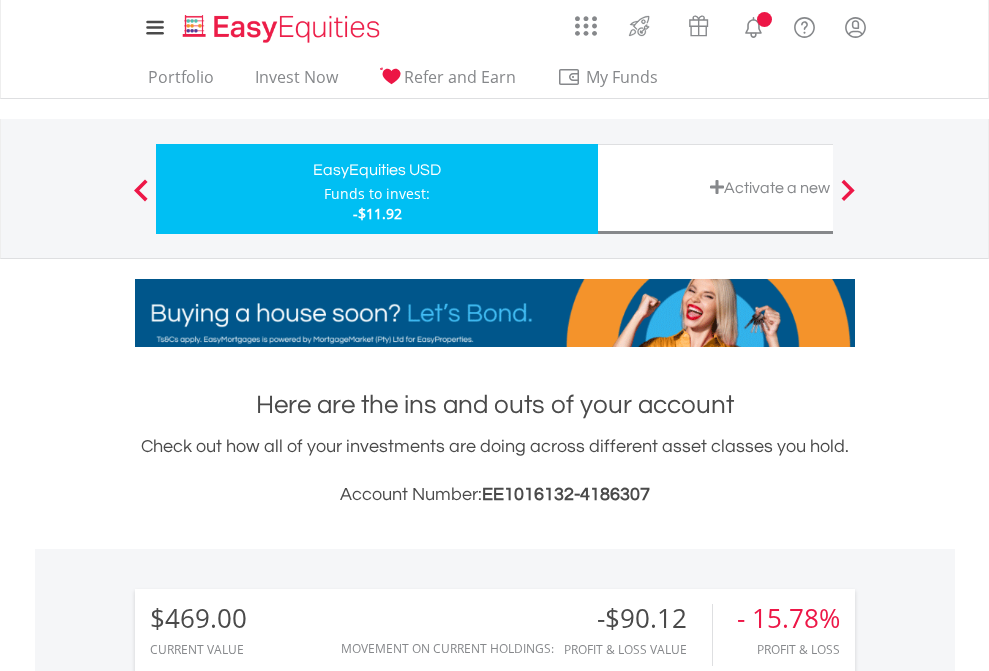 scroll, scrollTop: 1493, scrollLeft: 0, axis: vertical 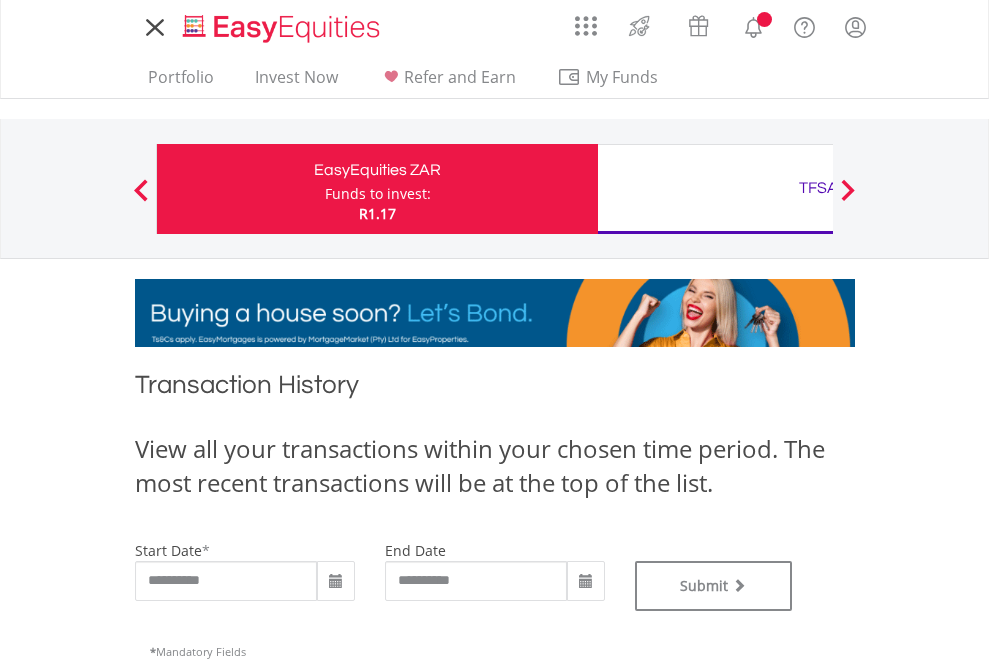 type on "**********" 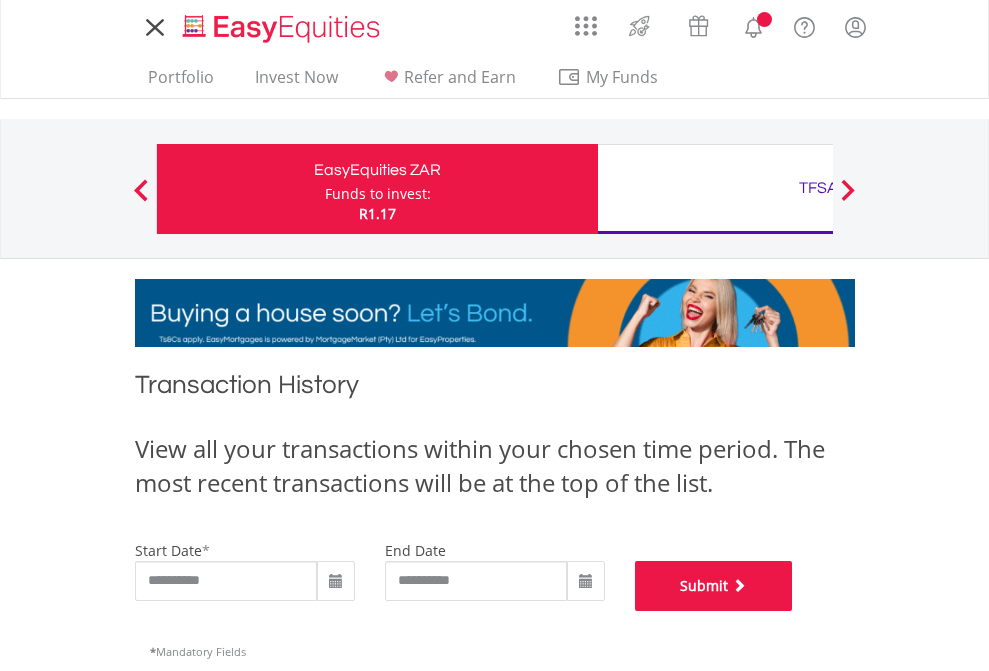click on "Submit" at bounding box center [714, 586] 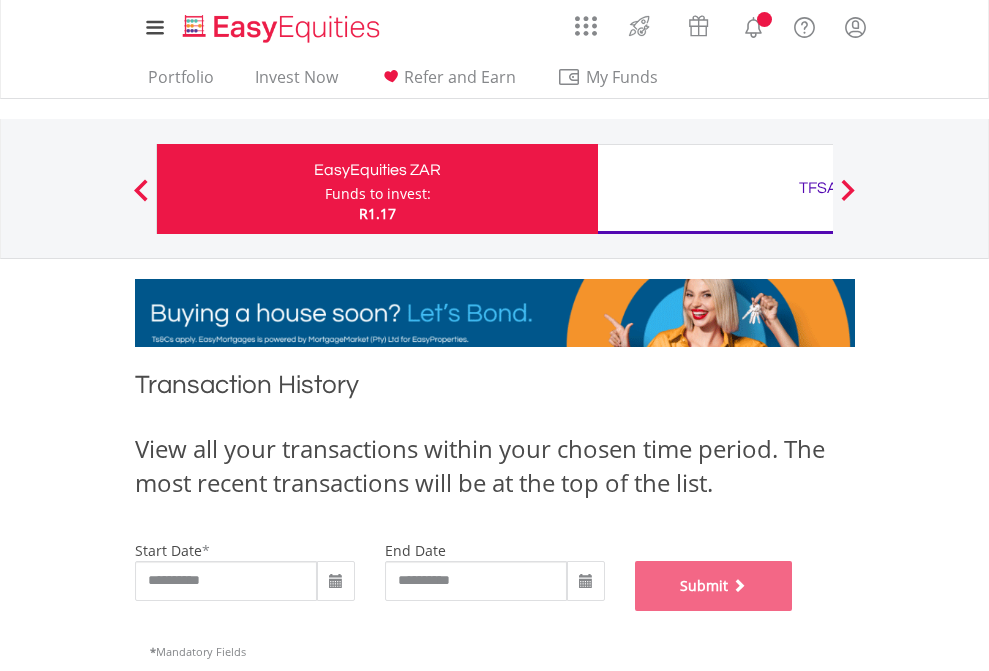 scroll, scrollTop: 811, scrollLeft: 0, axis: vertical 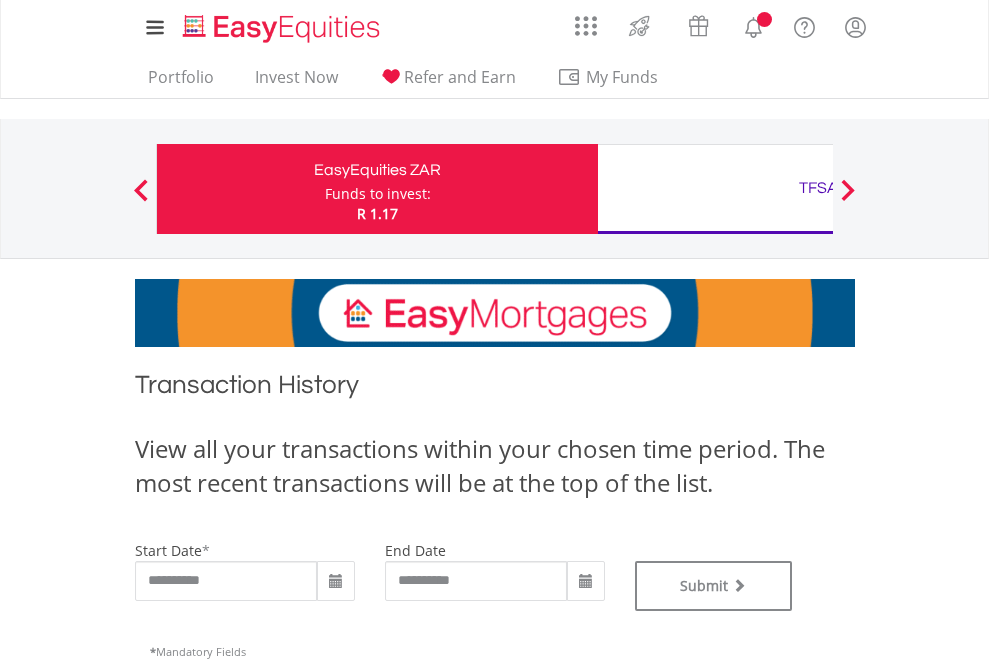 click on "TFSA" at bounding box center (818, 188) 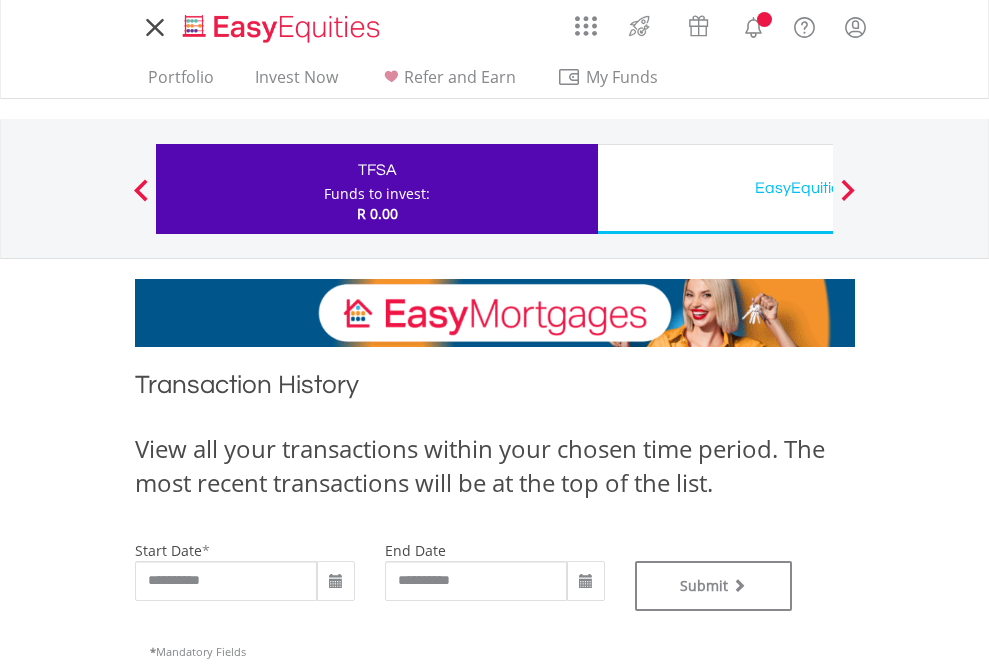 scroll, scrollTop: 0, scrollLeft: 0, axis: both 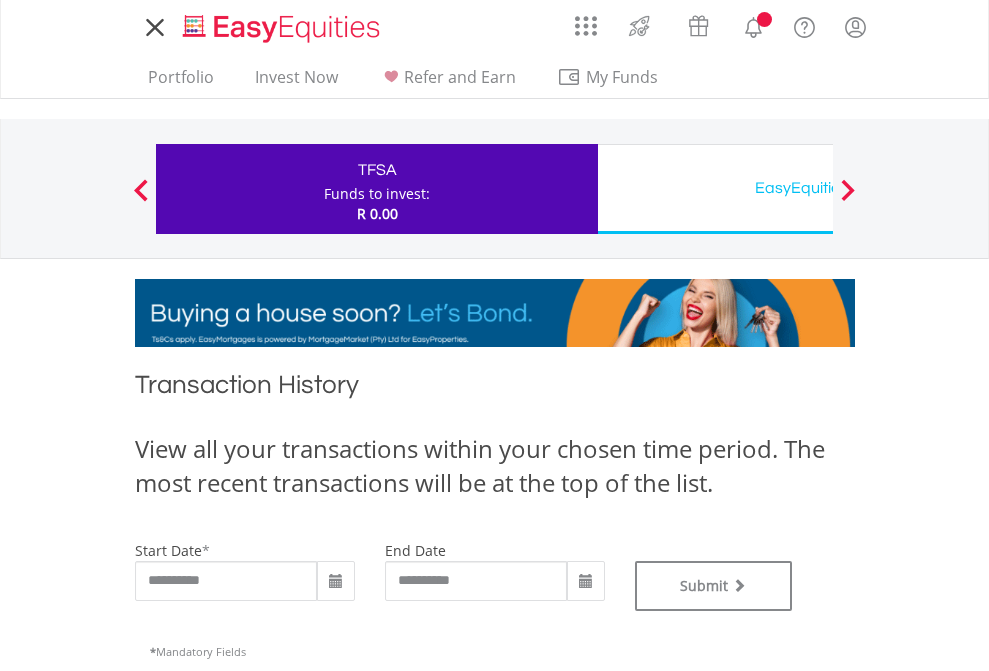 type on "**********" 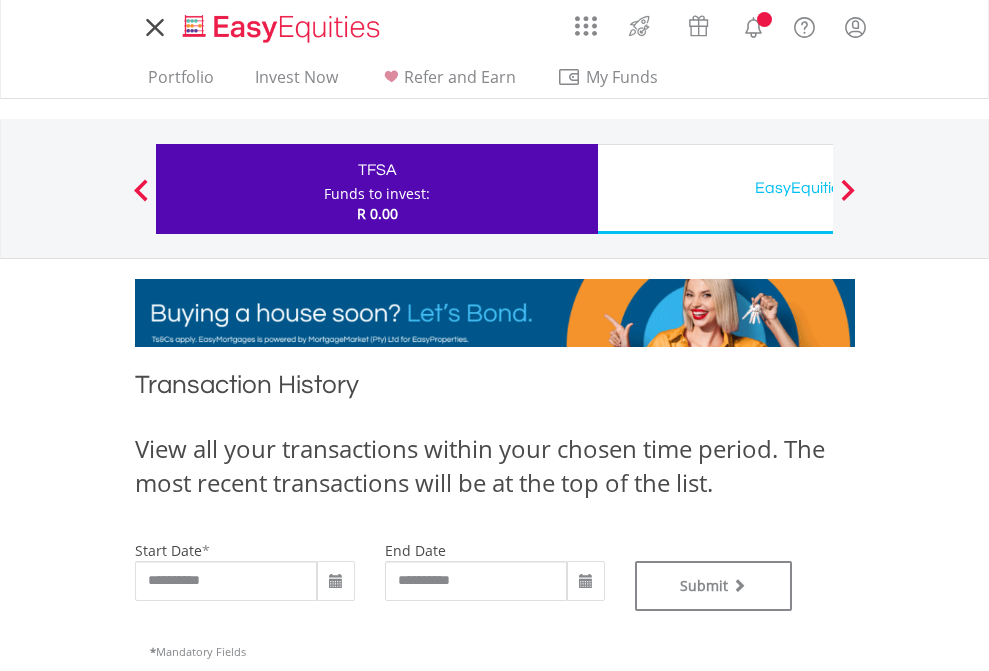 type on "**********" 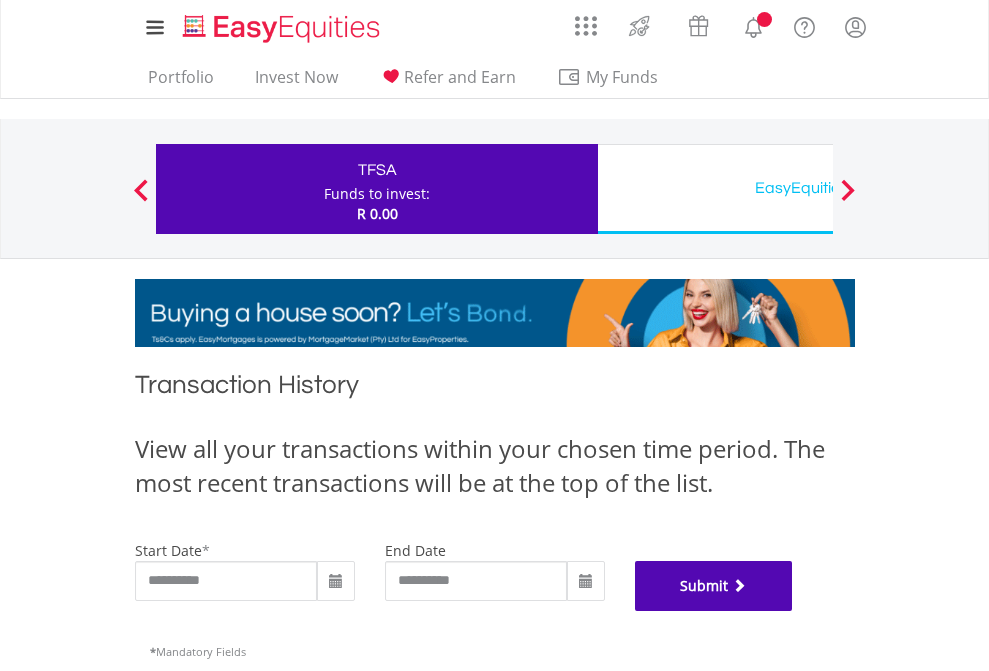 click on "Submit" at bounding box center [714, 586] 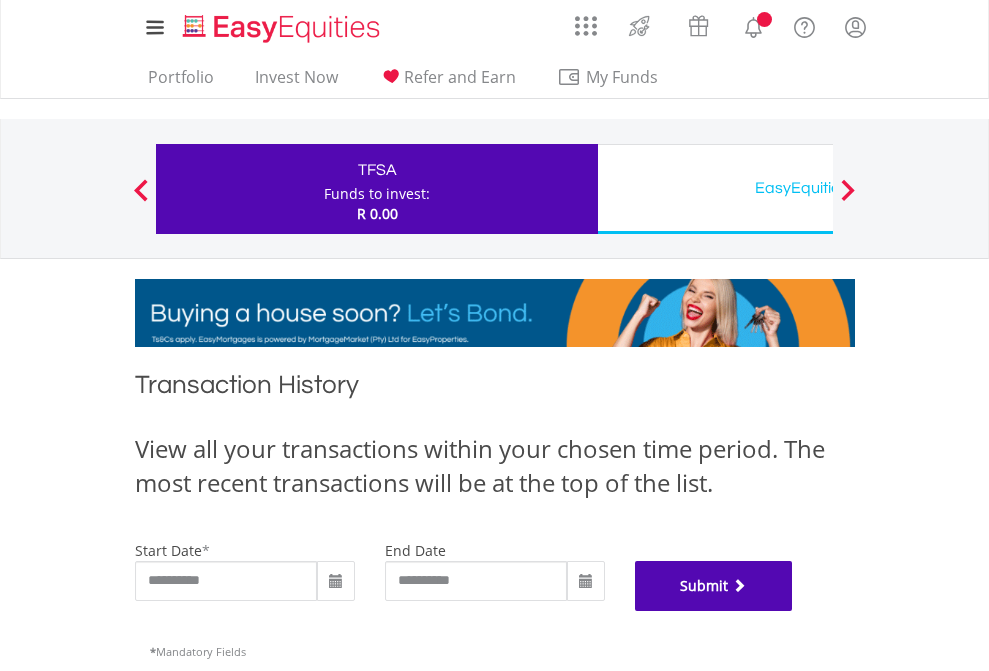 scroll, scrollTop: 811, scrollLeft: 0, axis: vertical 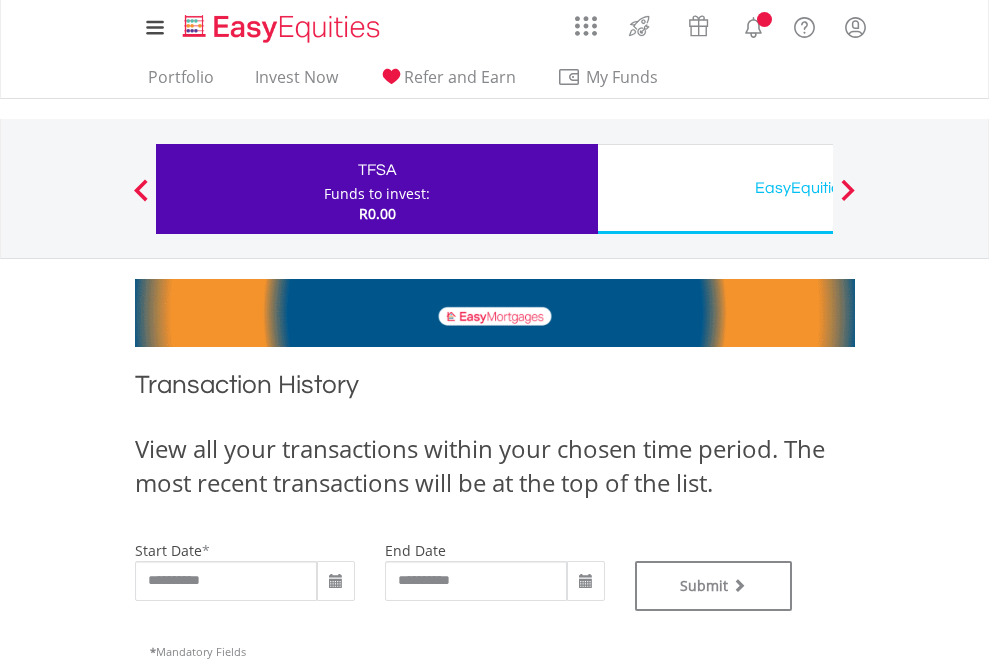 click on "EasyEquities USD" at bounding box center [818, 188] 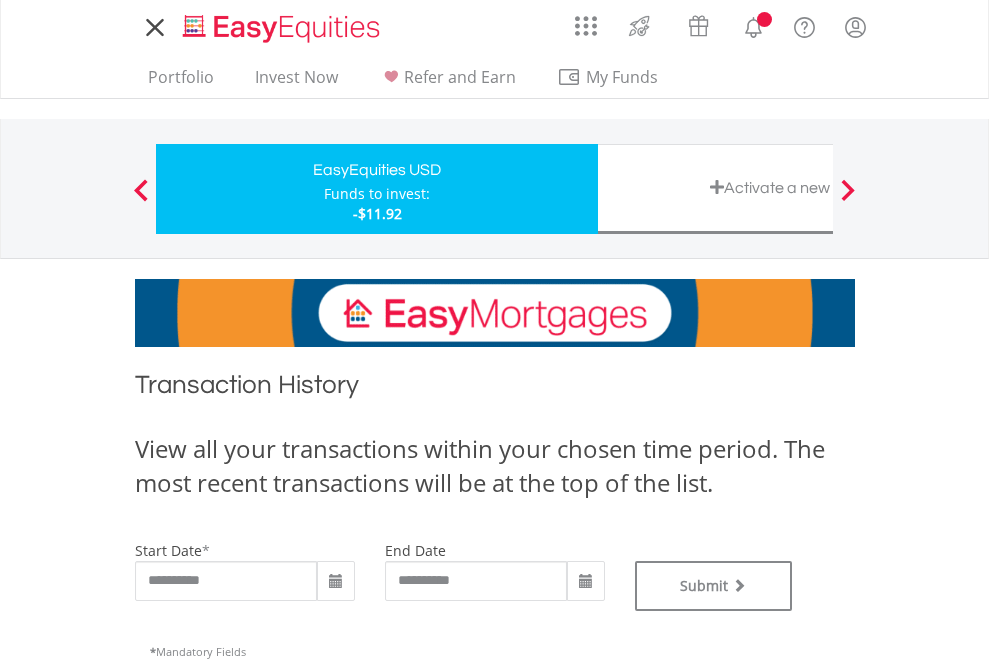 scroll, scrollTop: 0, scrollLeft: 0, axis: both 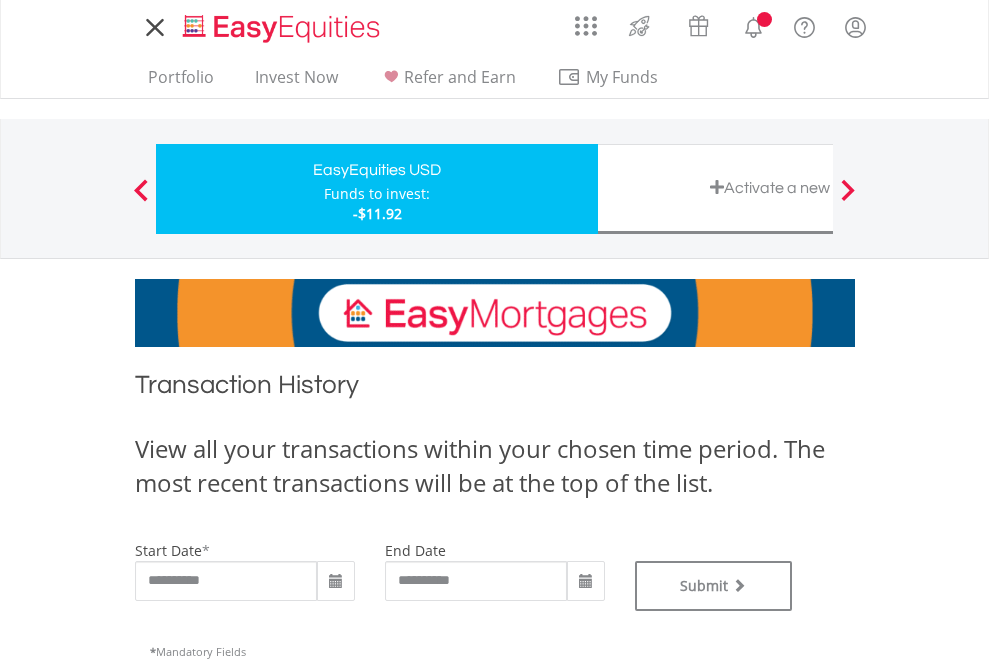 type on "**********" 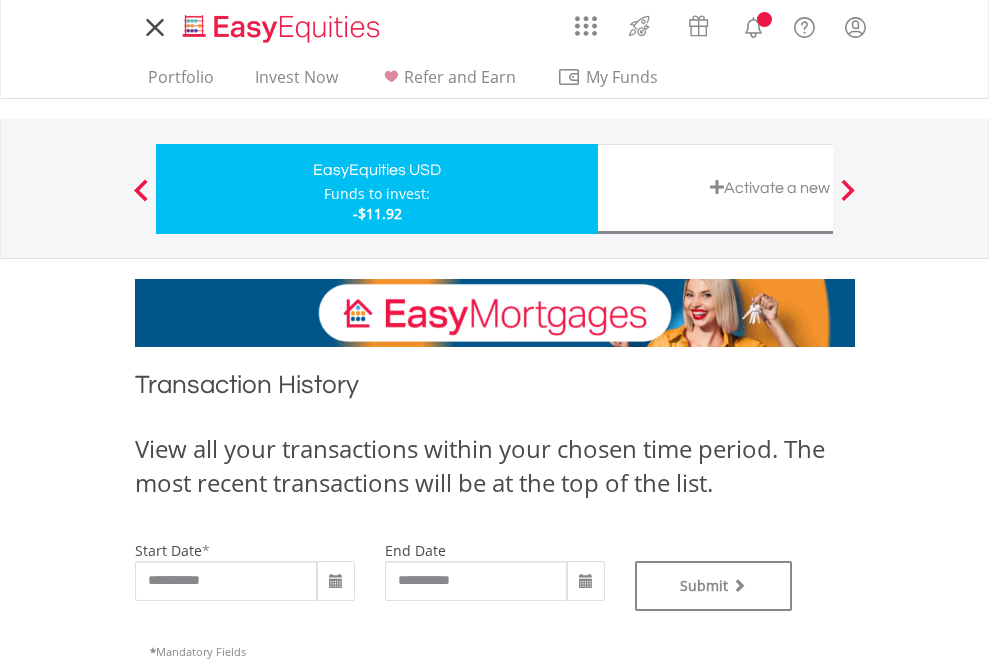 type on "**********" 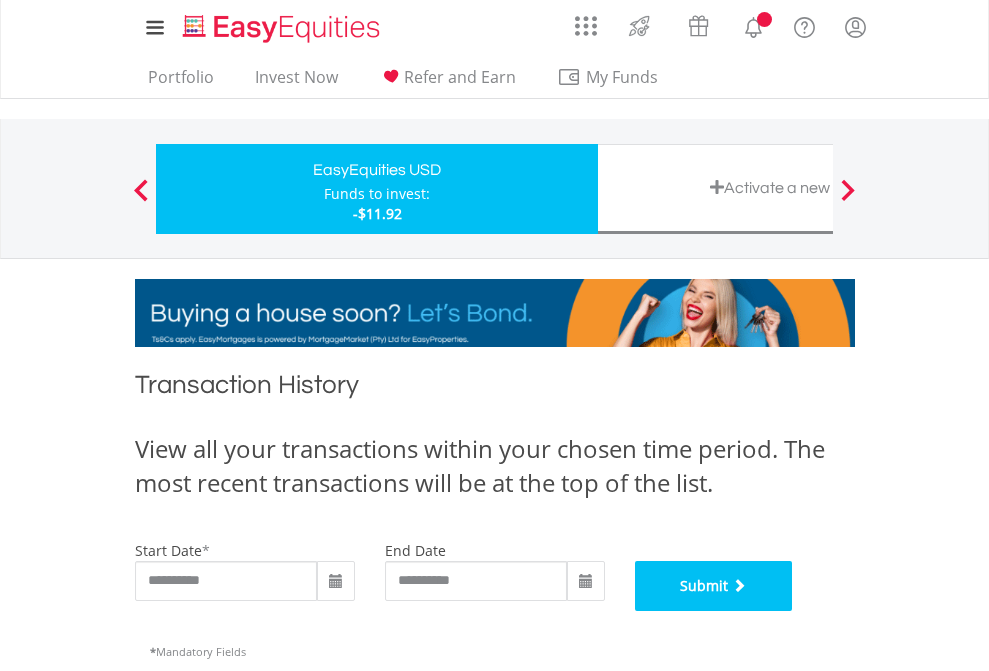 click on "Submit" at bounding box center [714, 586] 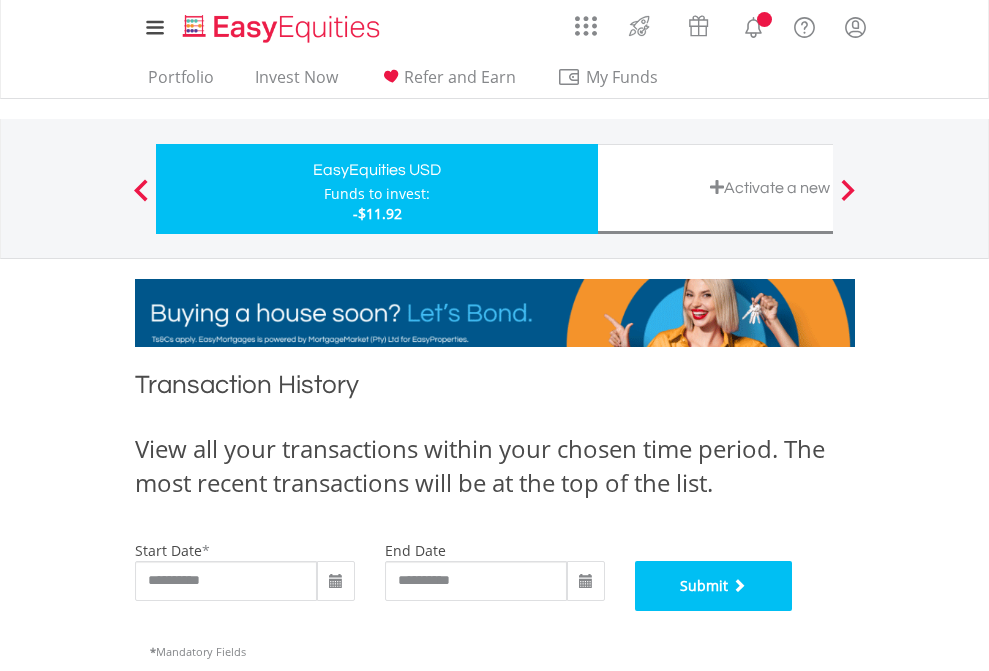scroll, scrollTop: 811, scrollLeft: 0, axis: vertical 